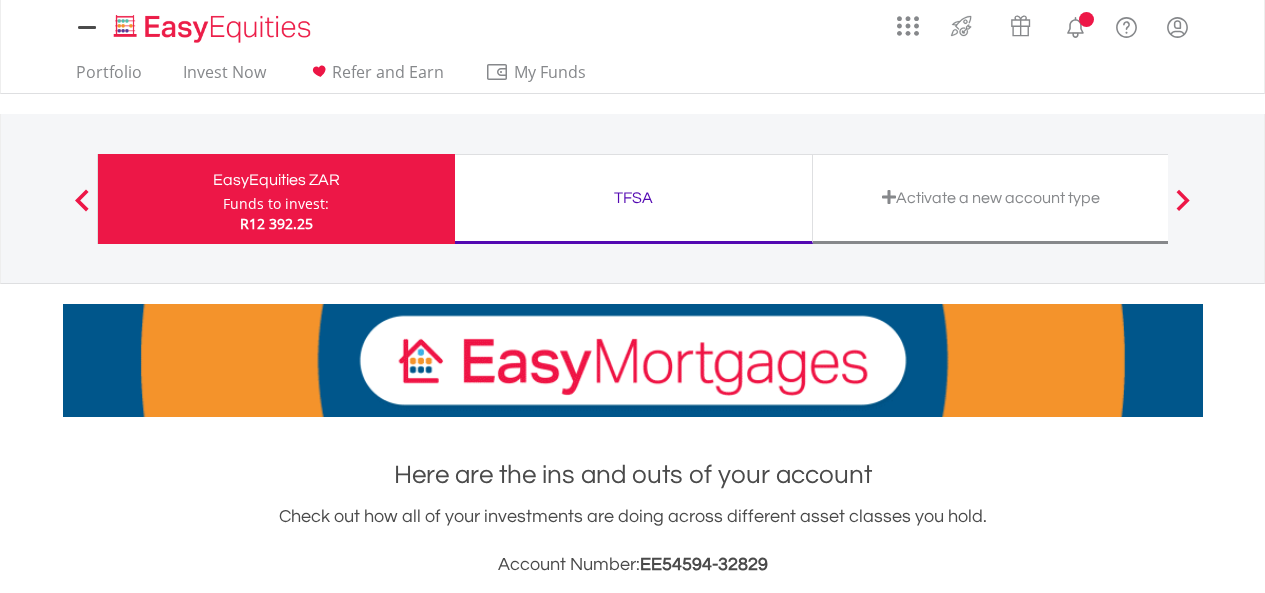 scroll, scrollTop: 0, scrollLeft: 0, axis: both 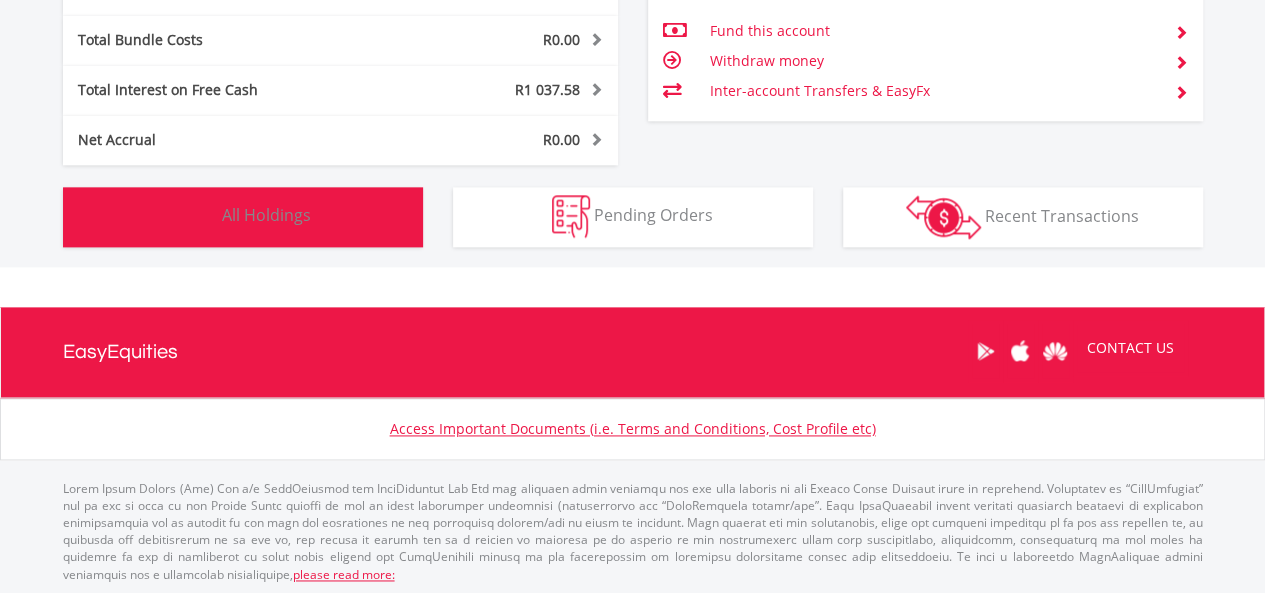 click on "All Holdings" at bounding box center (266, 215) 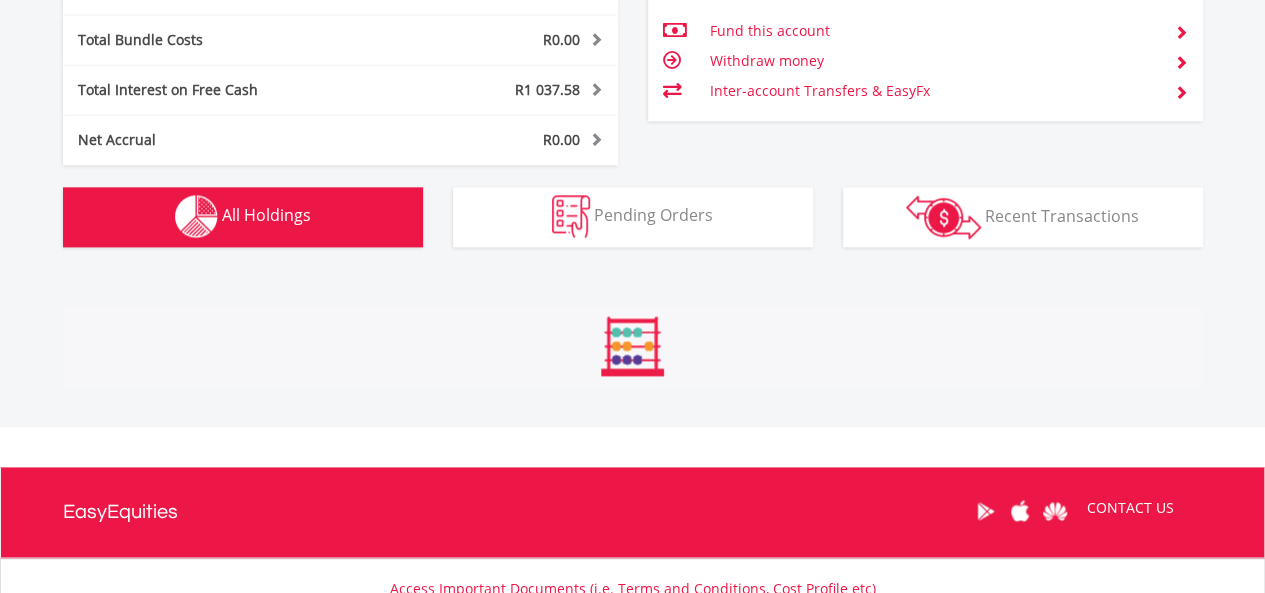 scroll, scrollTop: 1482, scrollLeft: 0, axis: vertical 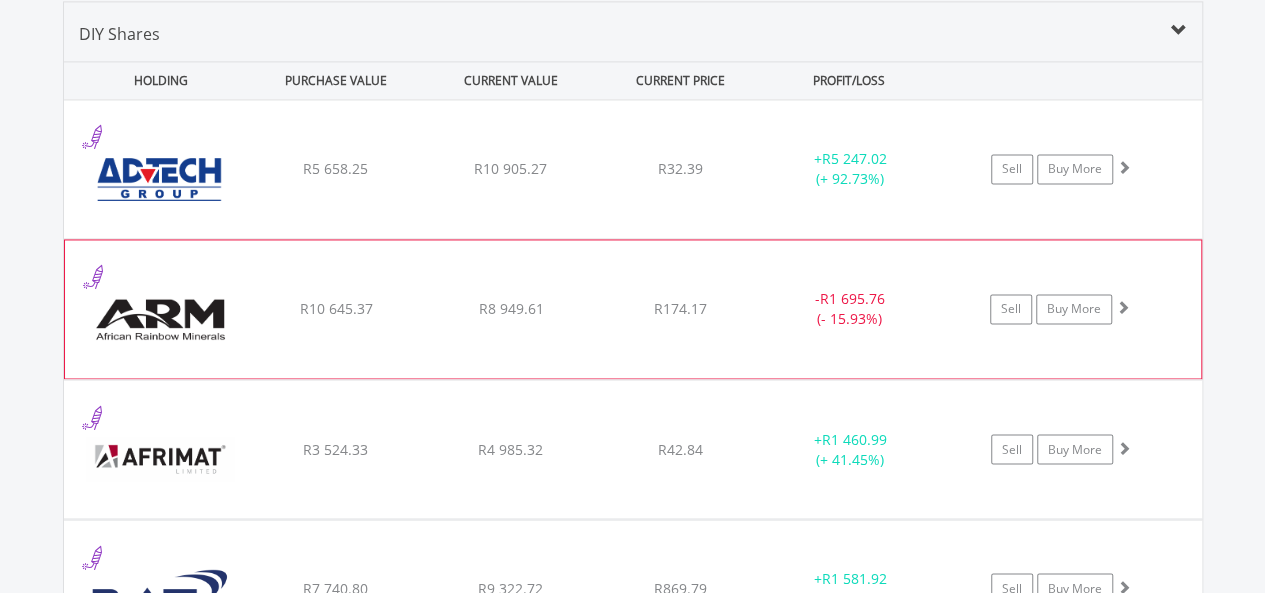 click on "﻿
African Rainbow Mineral Limited
R10 645.37
R8 949.61
R174.17
-  R1 695.76 (- 15.93%)
Sell
Buy More" at bounding box center [633, 169] 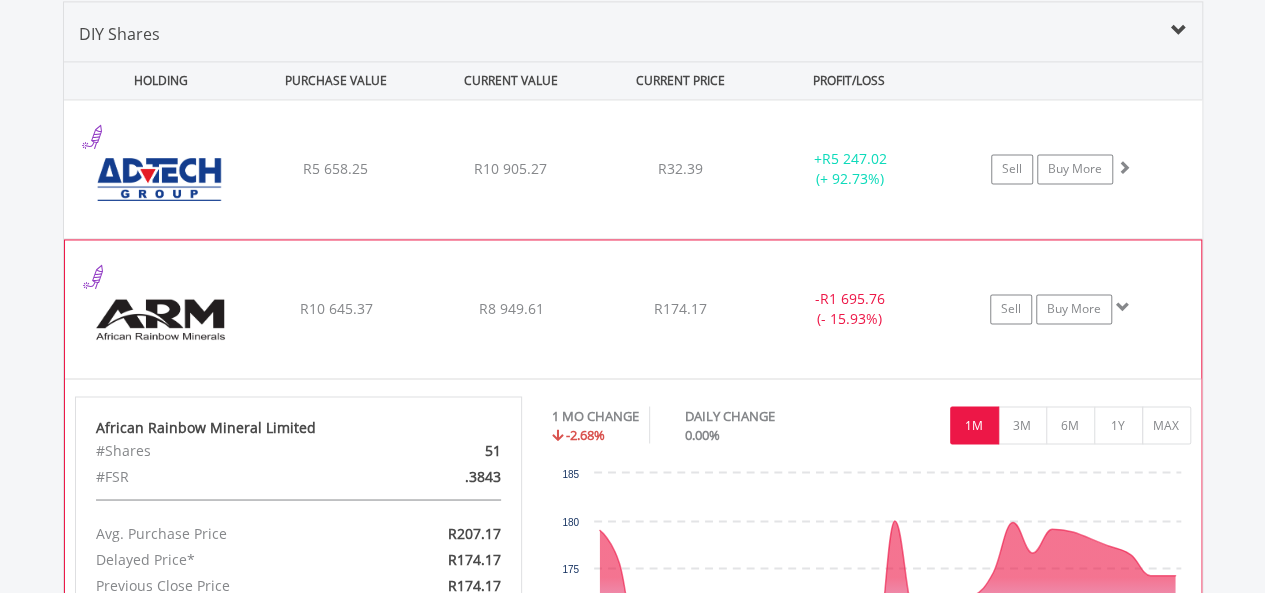 click on "R8 949.61" at bounding box center (510, 169) 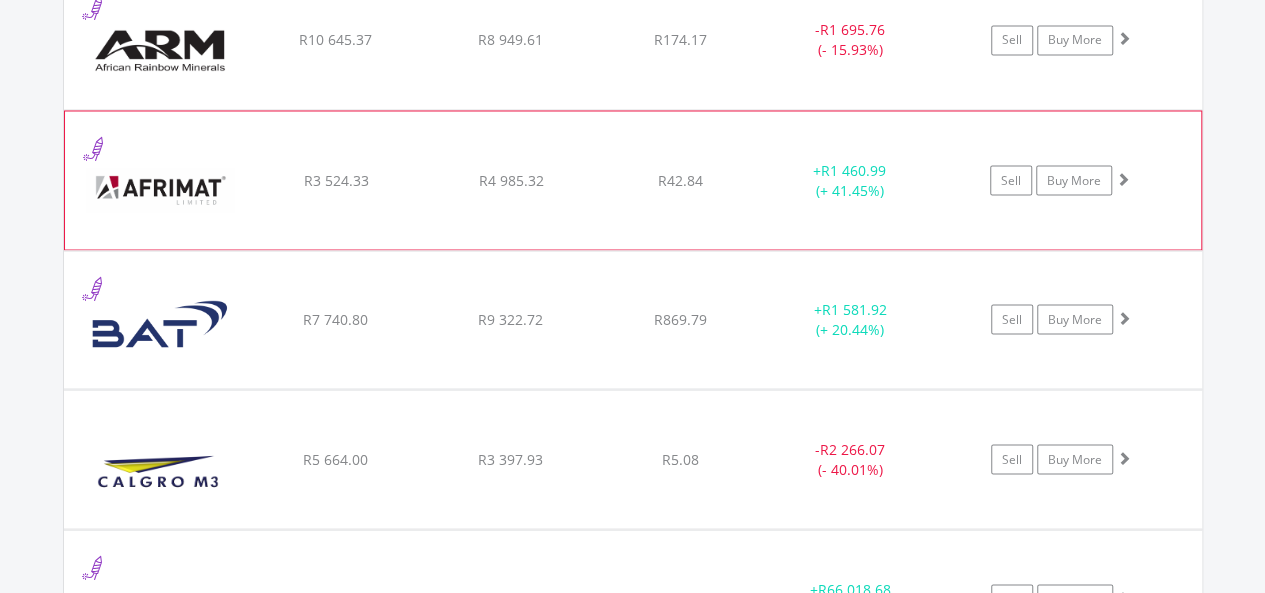scroll, scrollTop: 1782, scrollLeft: 0, axis: vertical 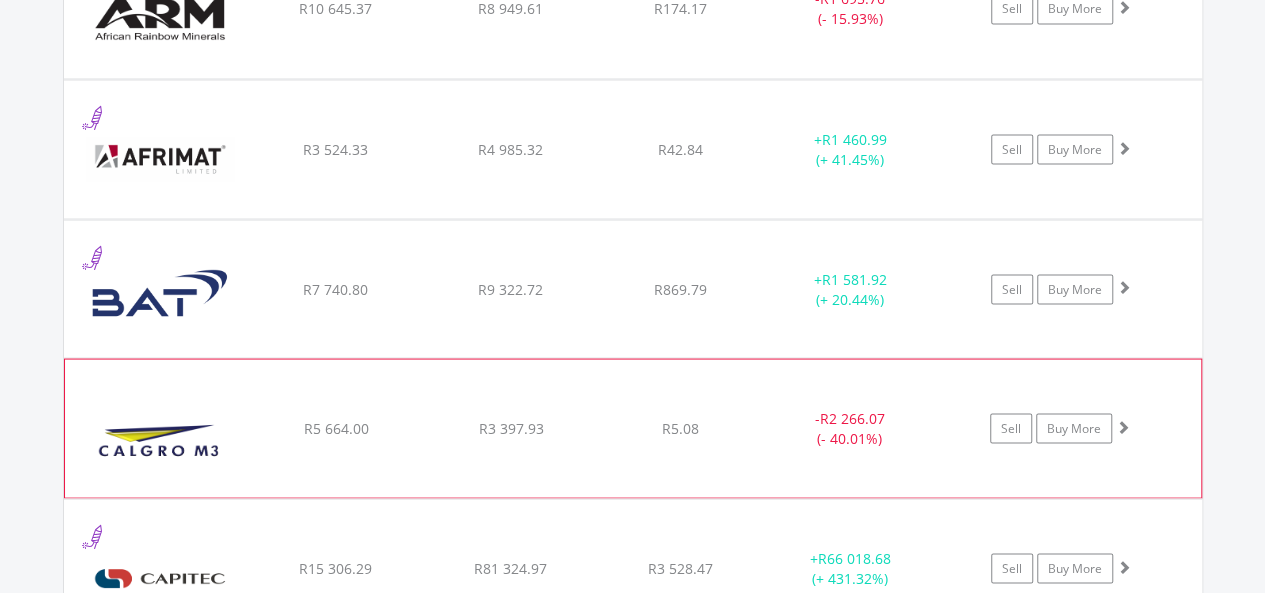 click on "﻿
Calgro M3 Holdings Limited
R5 664.00
R3 397.93
R5.08
-  R2 266.07 (- 40.01%)
Sell
Buy More" at bounding box center (633, -131) 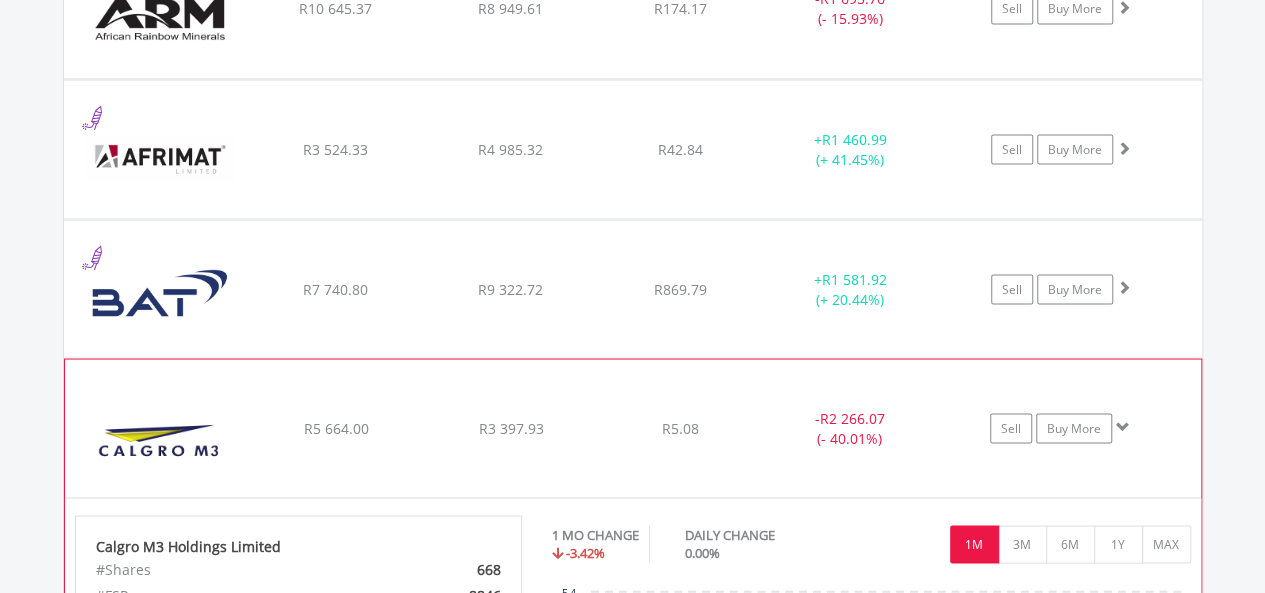 click on "﻿
Calgro M3 Holdings Limited
R5 664.00
R3 397.93
R5.08
-  R2 266.07 (- 40.01%)
Sell
Buy More" at bounding box center (633, -131) 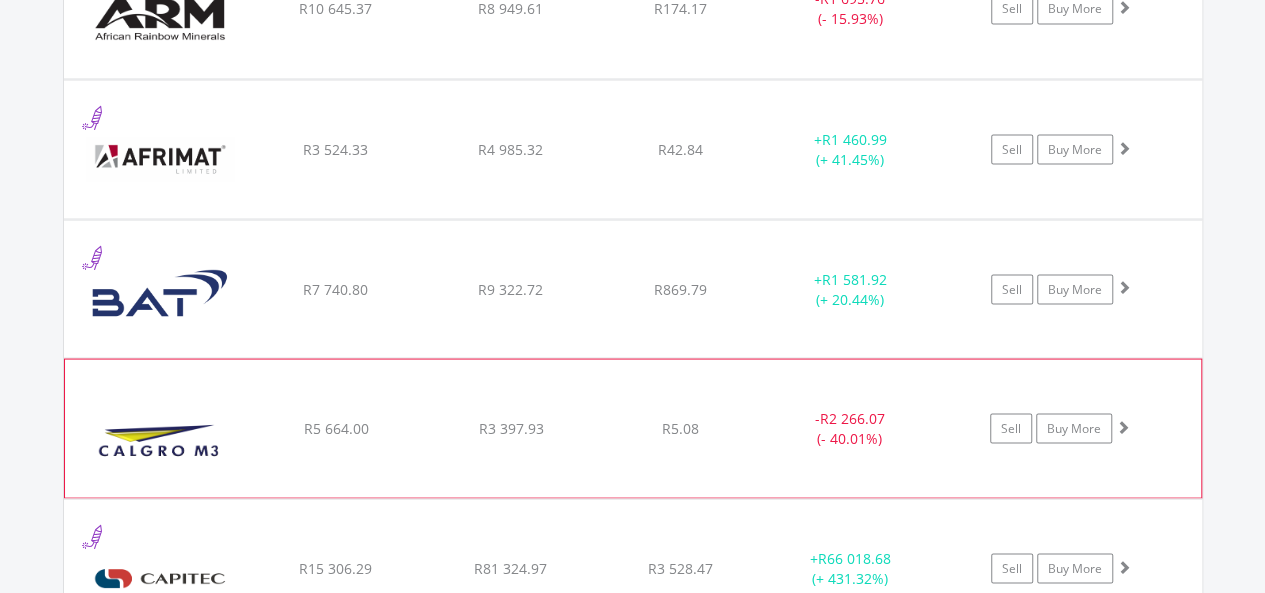 scroll, scrollTop: 1982, scrollLeft: 0, axis: vertical 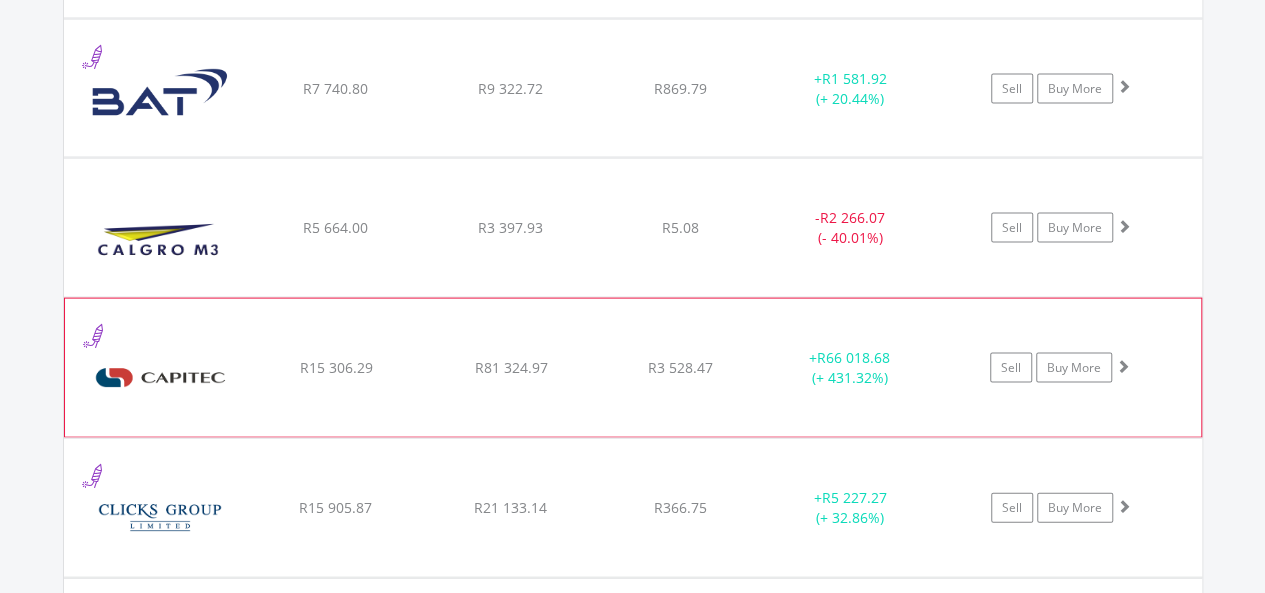 click on "﻿
Capitec Bank Holdings Limited
R15 306.29
R81 324.97
R3 528.47
+  R66 018.68 (+ 431.32%)
Sell
Buy More" at bounding box center (633, -331) 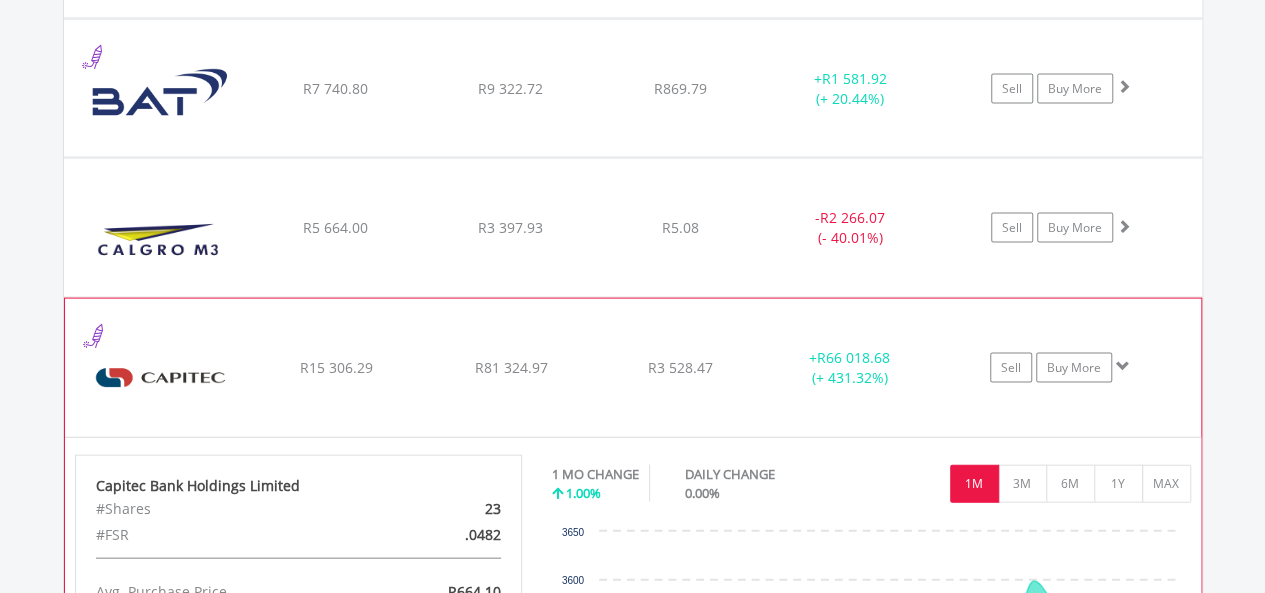 click on "﻿
Capitec Bank Holdings Limited
R15 306.29
R81 324.97
R3 528.47
+  R66 018.68 (+ 431.32%)
Sell
Buy More" at bounding box center [633, -331] 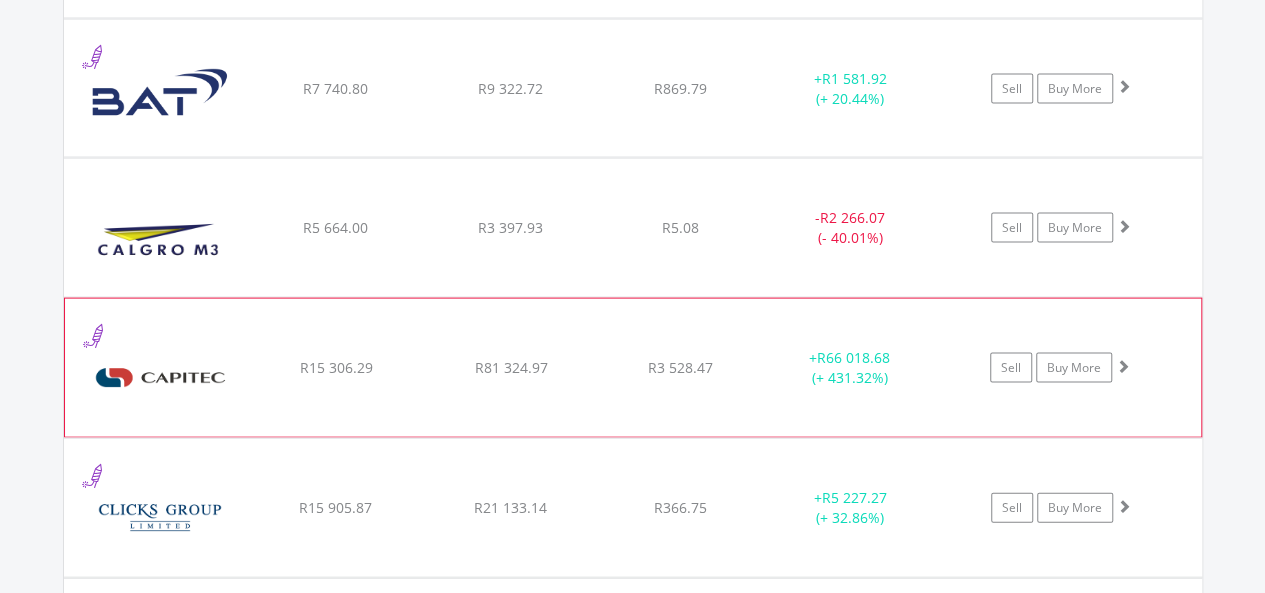 scroll, scrollTop: 2182, scrollLeft: 0, axis: vertical 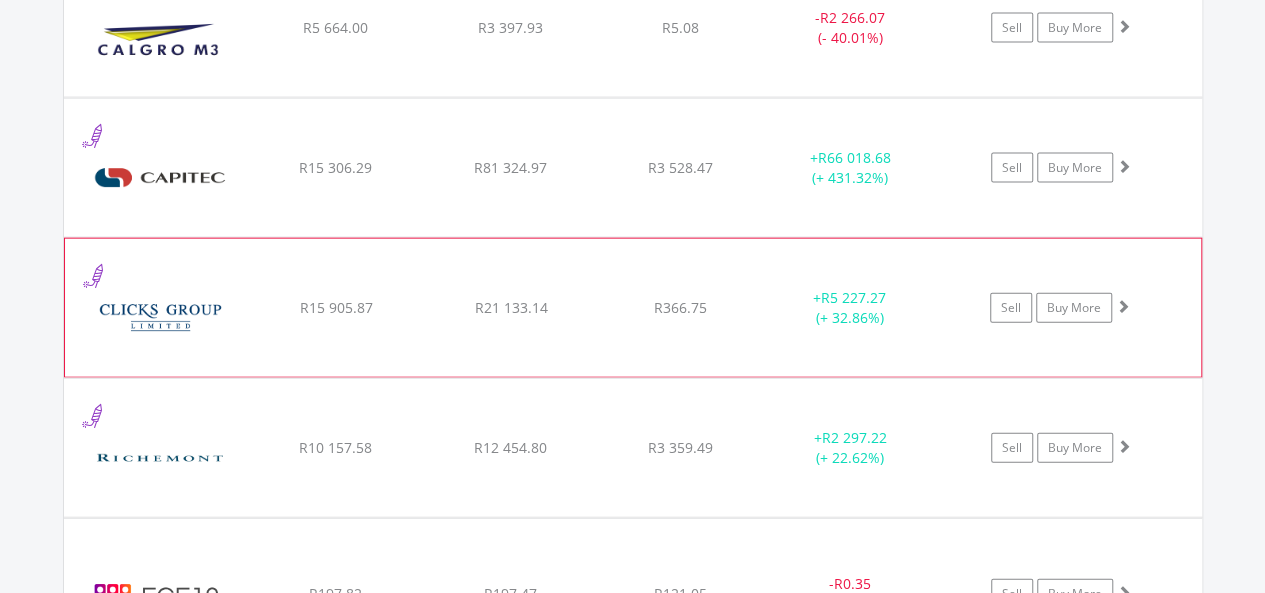 click on "﻿
Clicks Group Limited
R15 905.87
R21 133.14
R366.75
+  R5 227.27 (+ 32.86%)
Sell
Buy More" at bounding box center [633, -531] 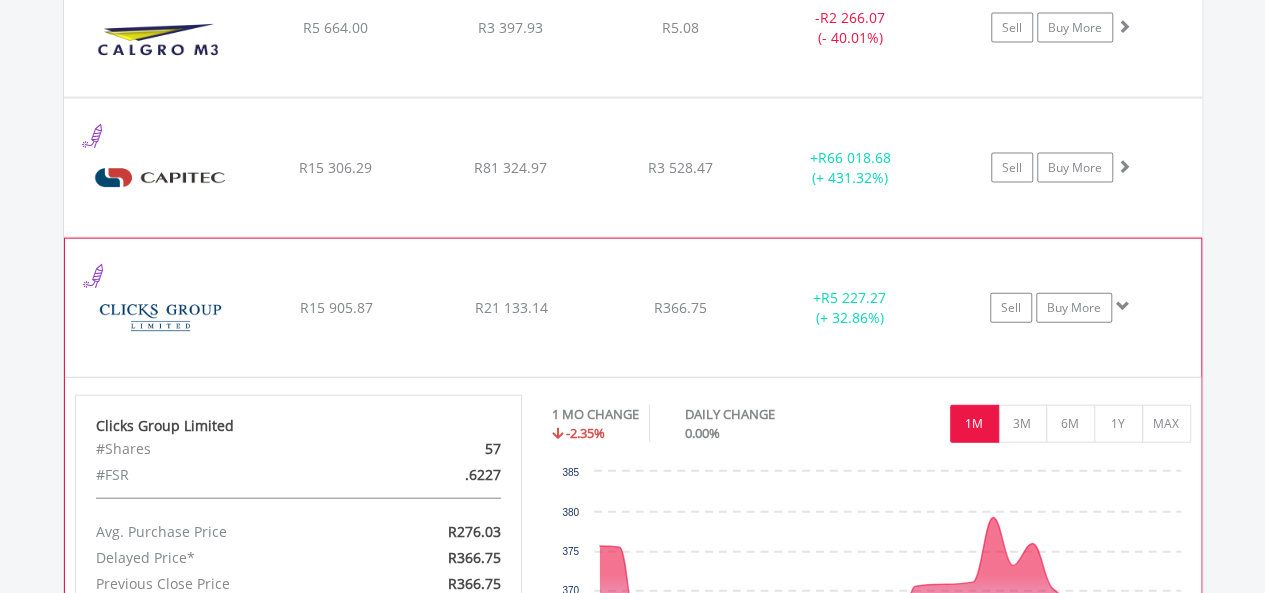 click on "﻿
Clicks Group Limited
R15 905.87
R21 133.14
R366.75
+  R5 227.27 (+ 32.86%)
Sell
Buy More" at bounding box center (633, -531) 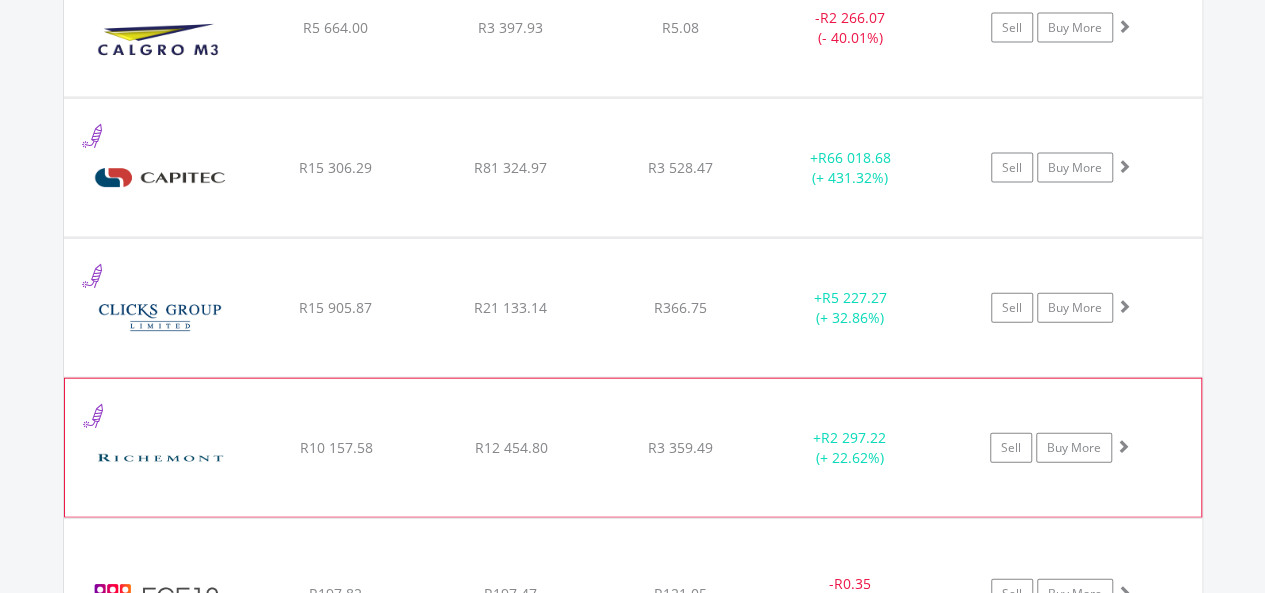 click on "R12 454.80" at bounding box center (510, -532) 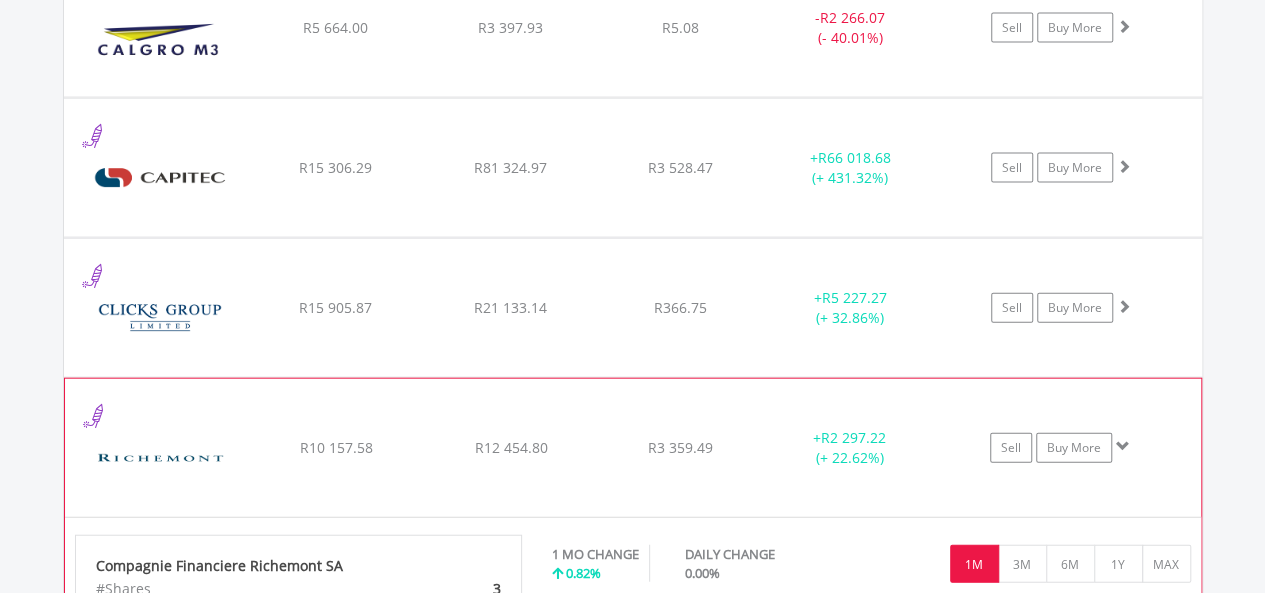 click on "﻿
Compagnie Financiere Richemont SA
R10 157.58
R12 454.80
R3 359.49
+  R2 297.22 (+ 22.62%)
Sell
Buy More" at bounding box center [633, -531] 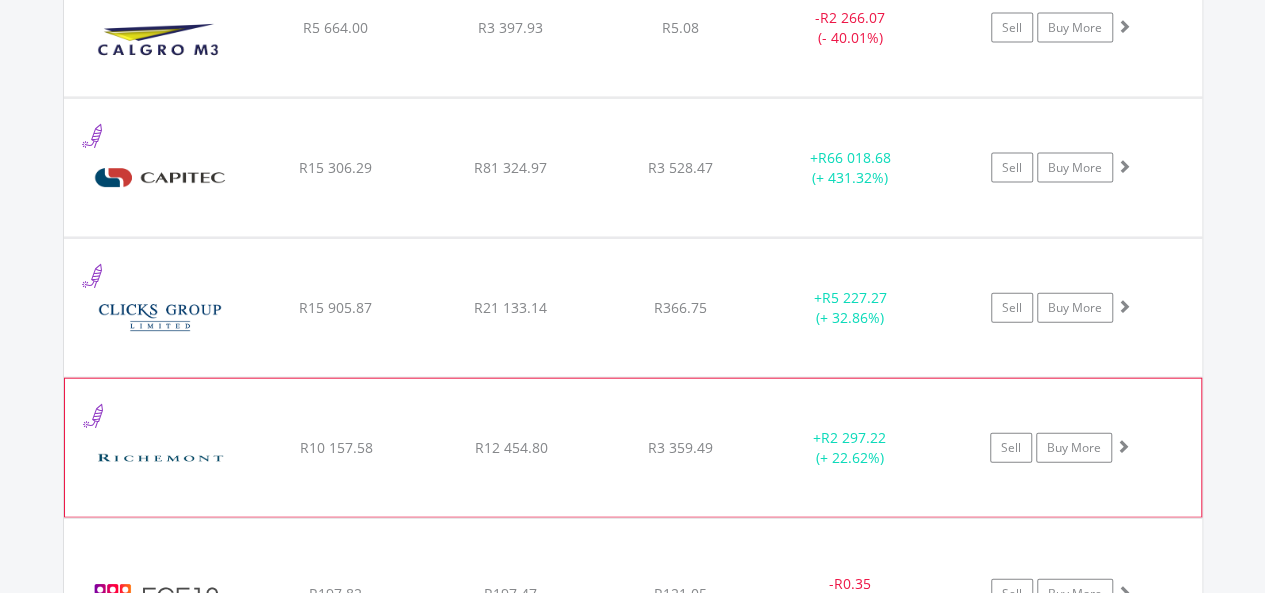 scroll, scrollTop: 2382, scrollLeft: 0, axis: vertical 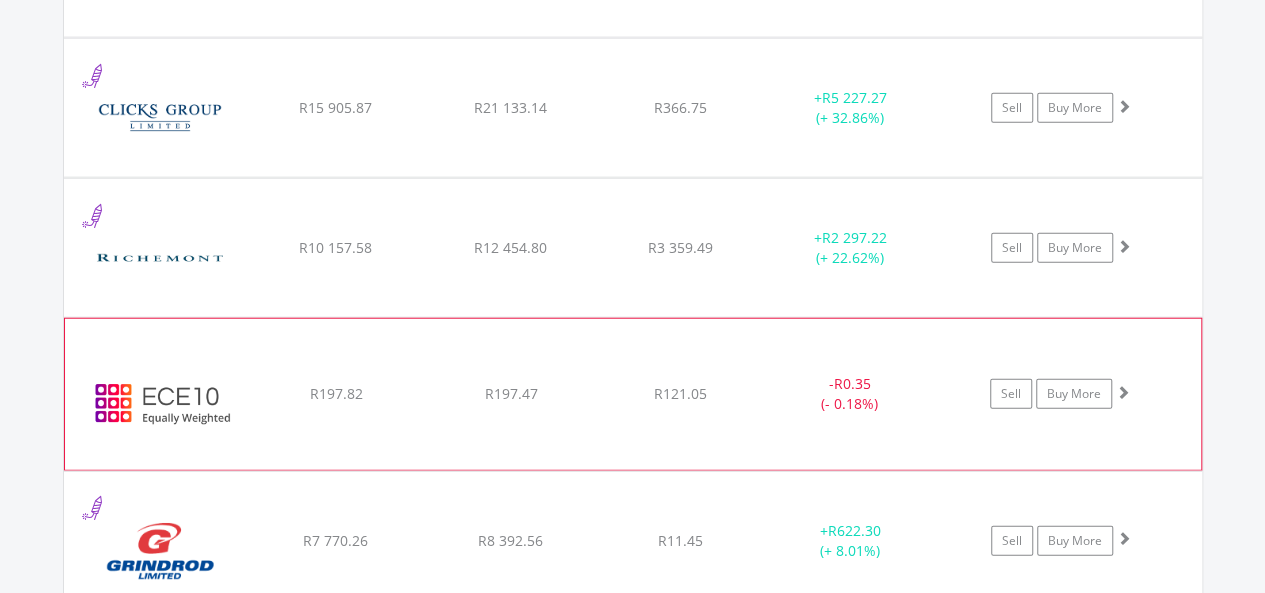 click on "R197.47" at bounding box center [510, -732] 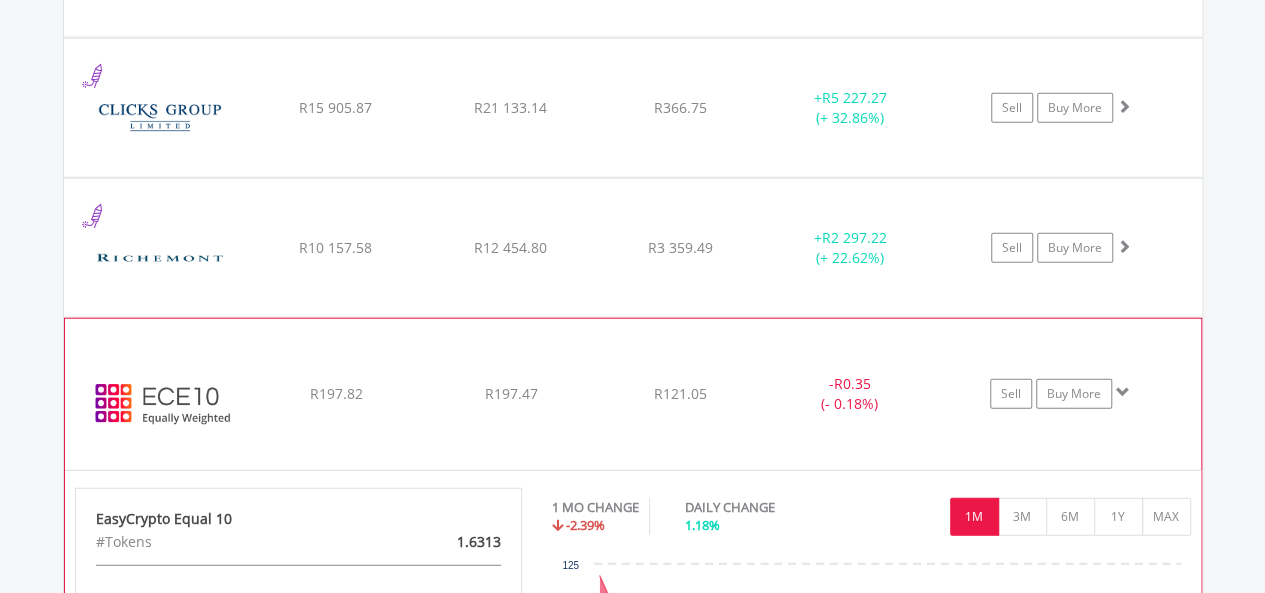 click on "R197.47" at bounding box center [510, -732] 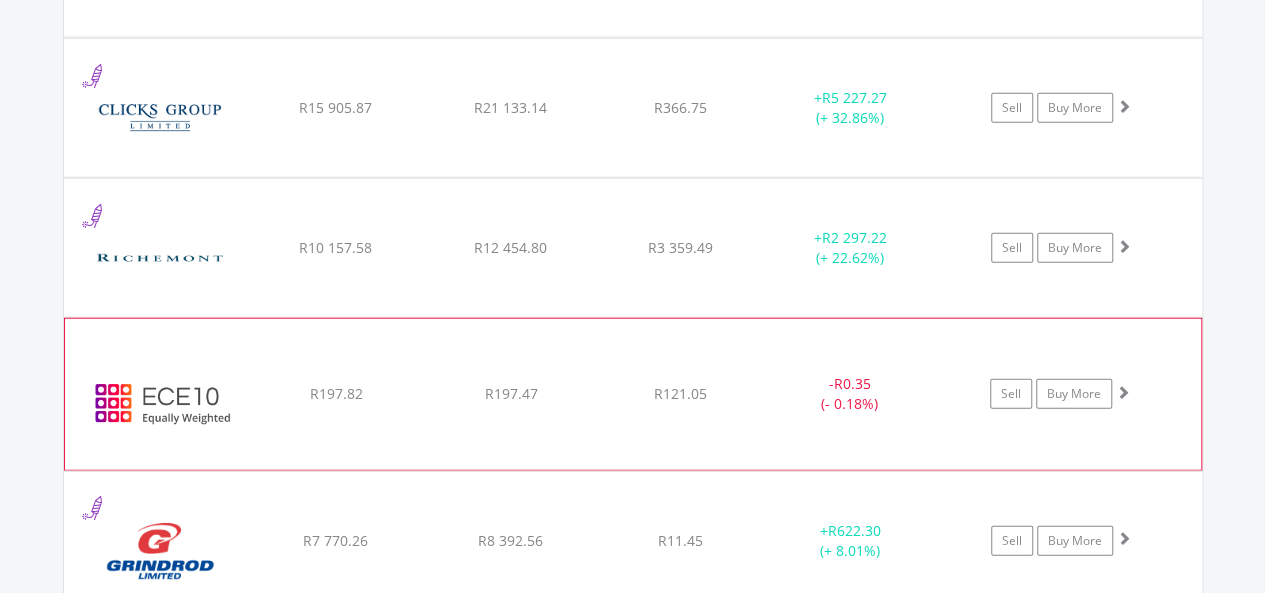 scroll, scrollTop: 2582, scrollLeft: 0, axis: vertical 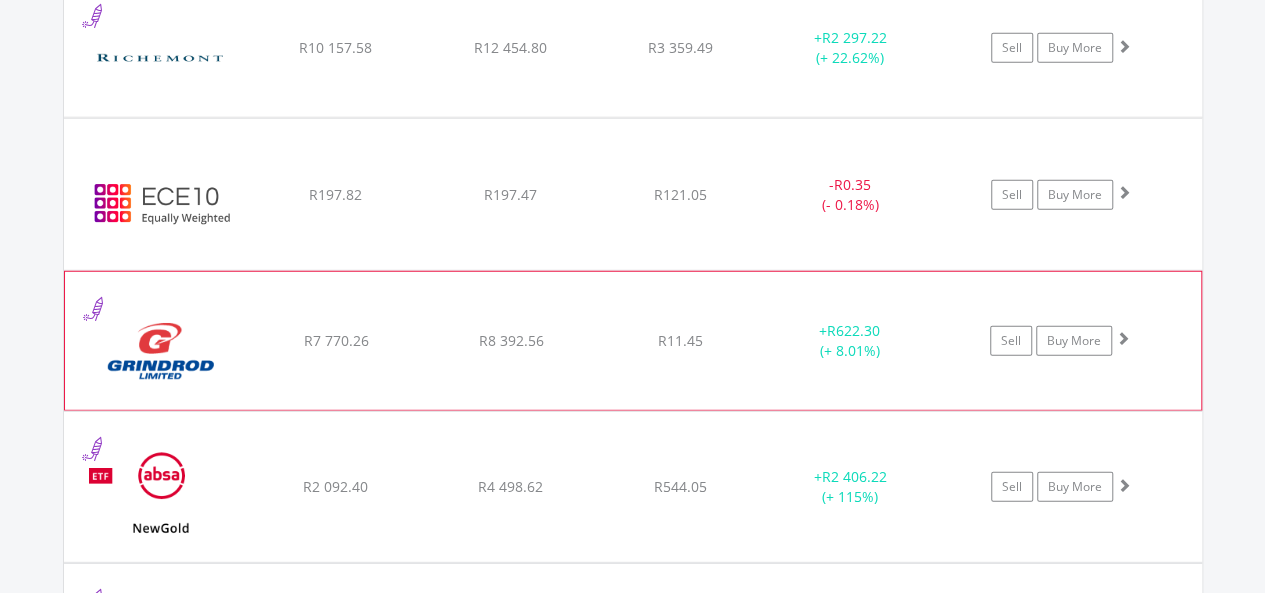 click on "﻿
[PERSON_NAME] Limited
R7 770.26
R8 392.56
R11.45
+  R622.30 (+ 8.01%)
Sell
Buy More" at bounding box center [633, -931] 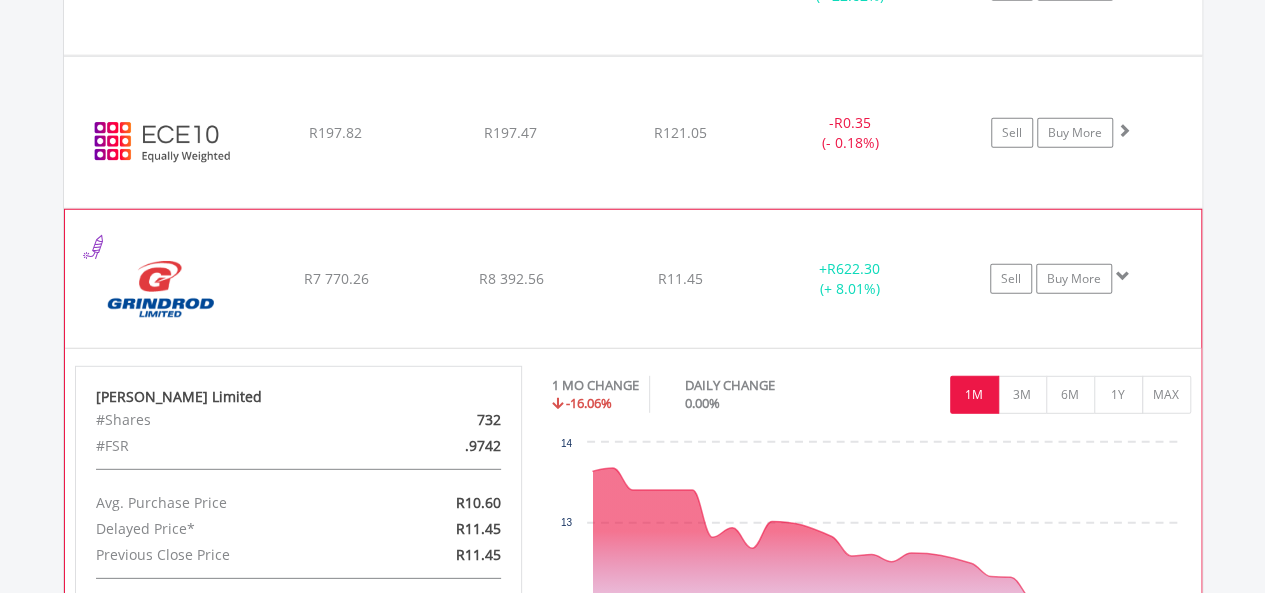 scroll, scrollTop: 2782, scrollLeft: 0, axis: vertical 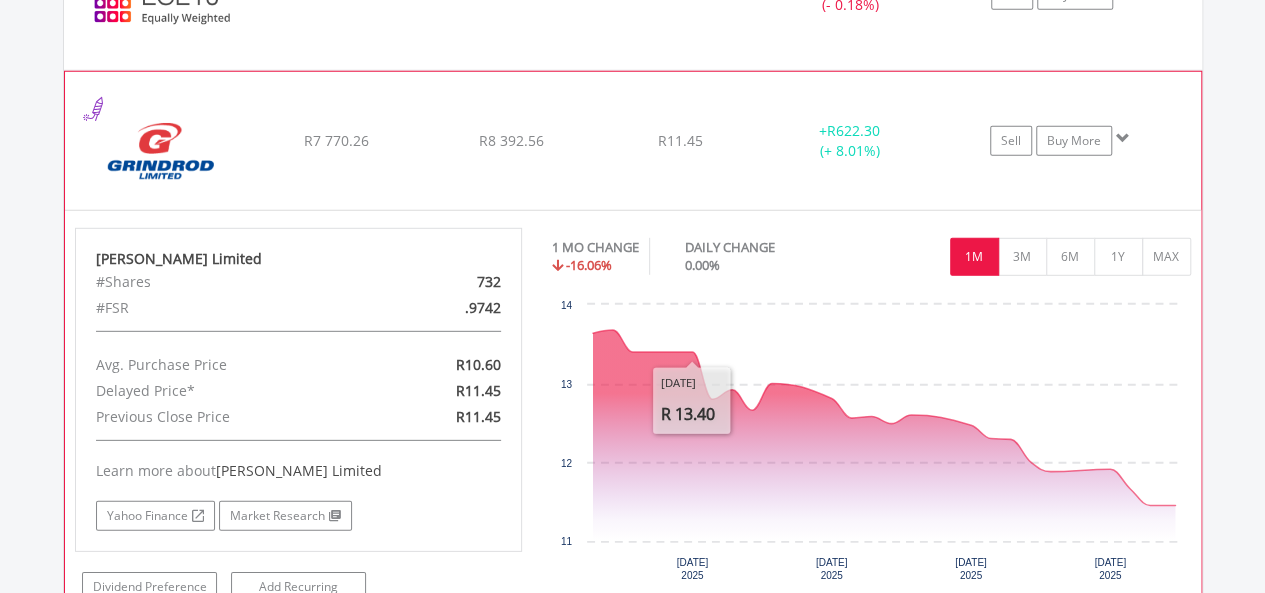 click on "﻿
[PERSON_NAME] Limited
R7 770.26
R8 392.56
R11.45
+  R622.30 (+ 8.01%)
Sell
Buy More" at bounding box center [633, -1131] 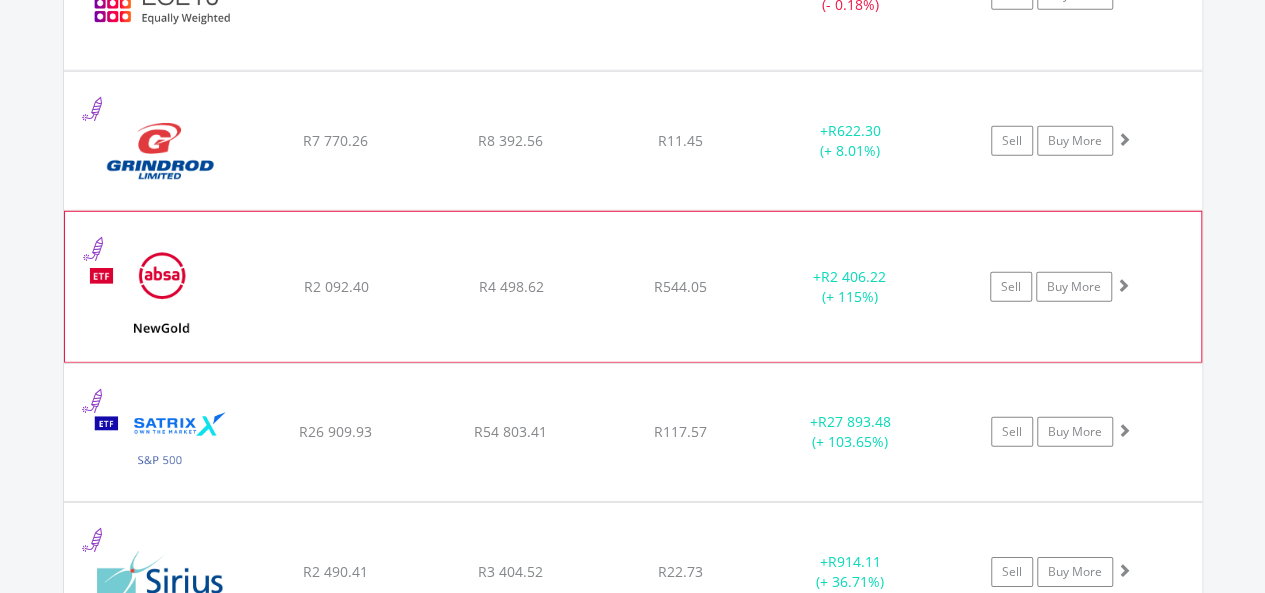 click on "﻿
NewGold ETF
R2 092.40
R4 498.62
R544.05
+  R2 406.22 (+ 115%)
Sell
Buy More" at bounding box center (633, -1131) 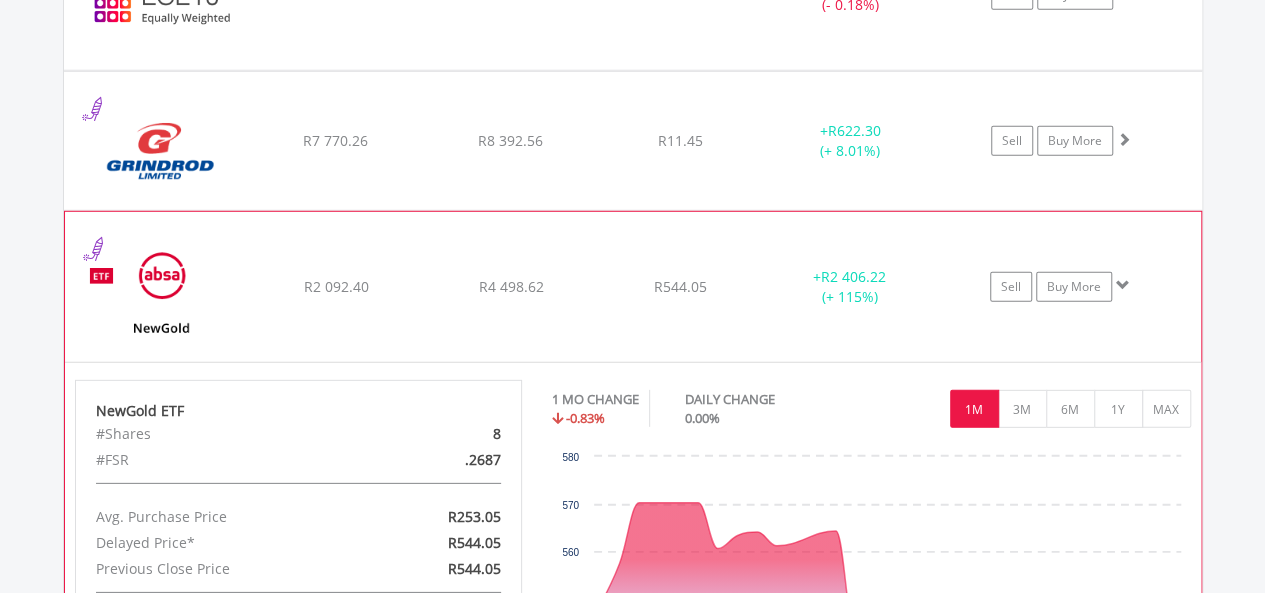 click on "﻿
NewGold ETF
R2 092.40
R4 498.62
R544.05
+  R2 406.22 (+ 115%)
Sell
Buy More" at bounding box center [633, -1131] 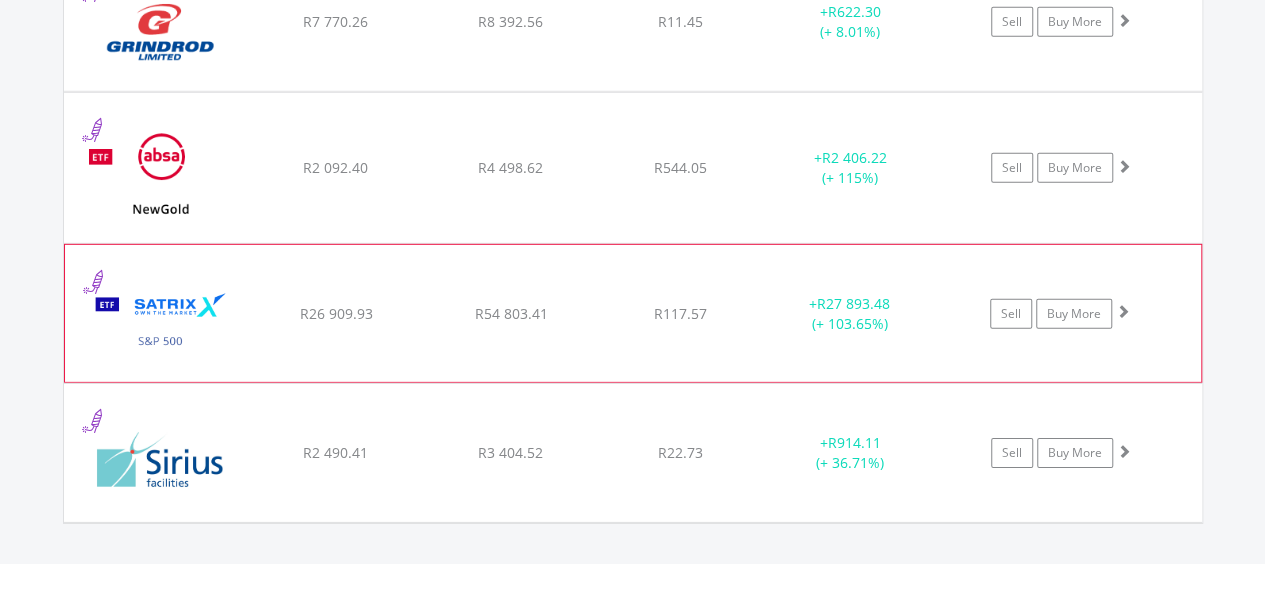 scroll, scrollTop: 3082, scrollLeft: 0, axis: vertical 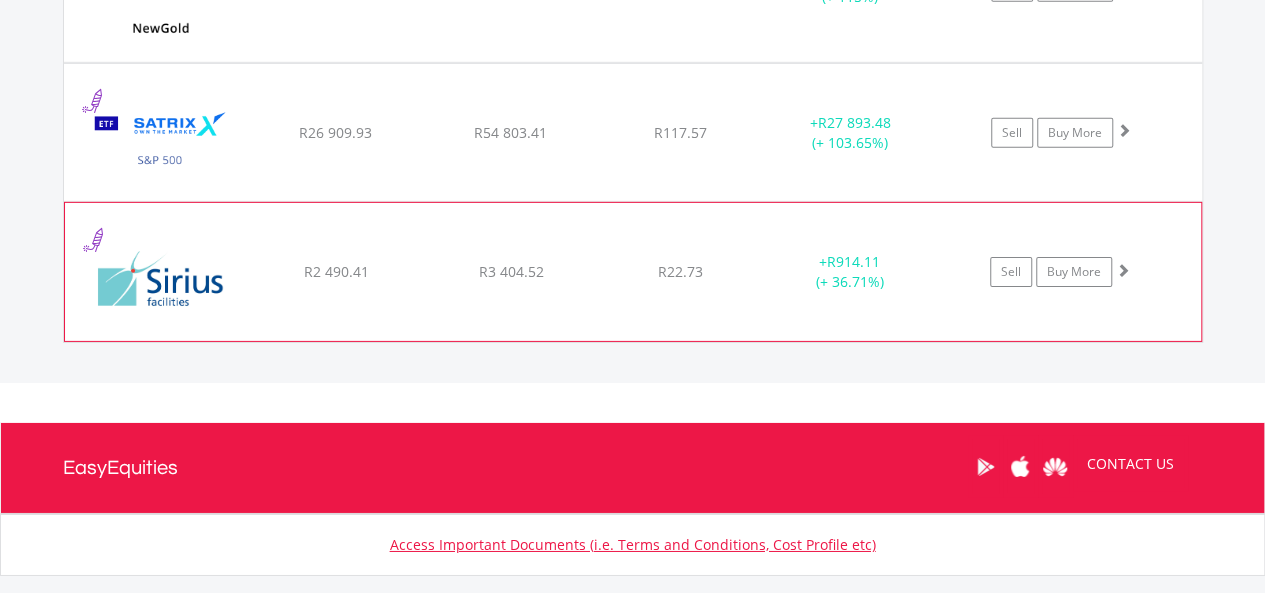 click on "R22.73" at bounding box center [680, -1432] 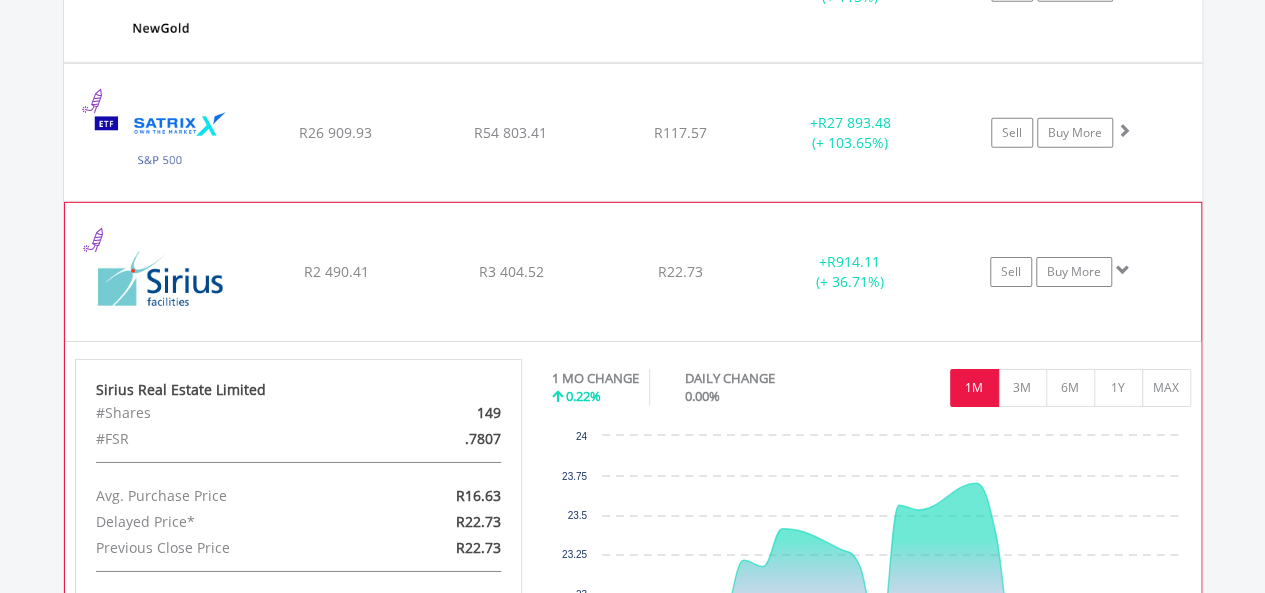 click on "R22.73" at bounding box center [680, -1432] 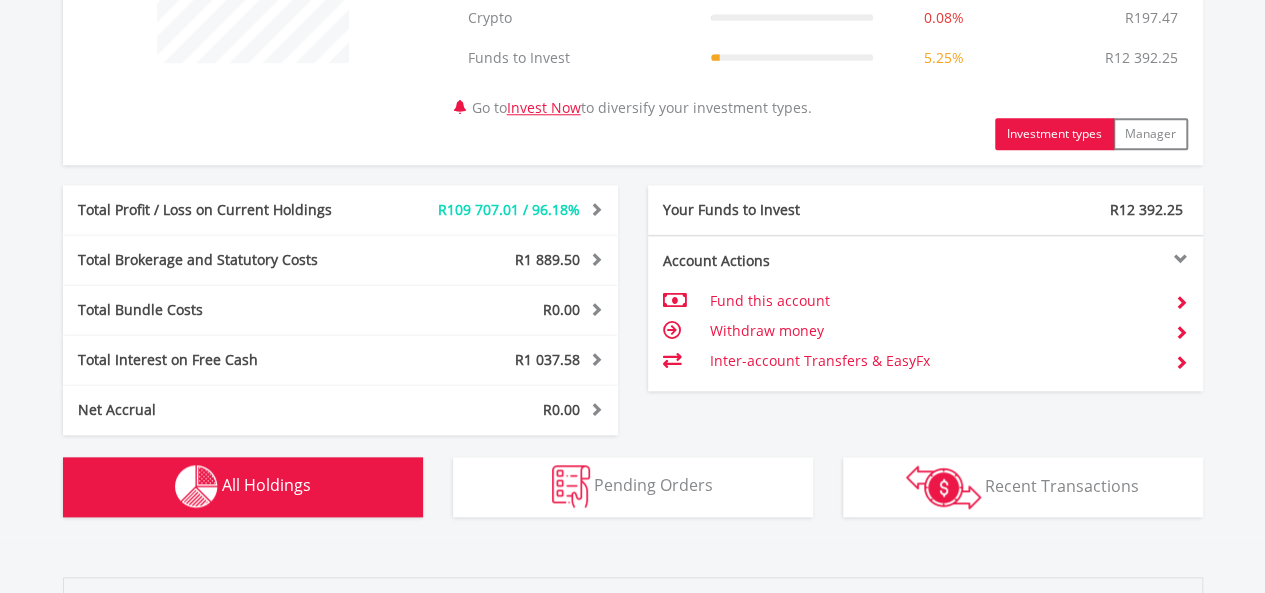 scroll, scrollTop: 982, scrollLeft: 0, axis: vertical 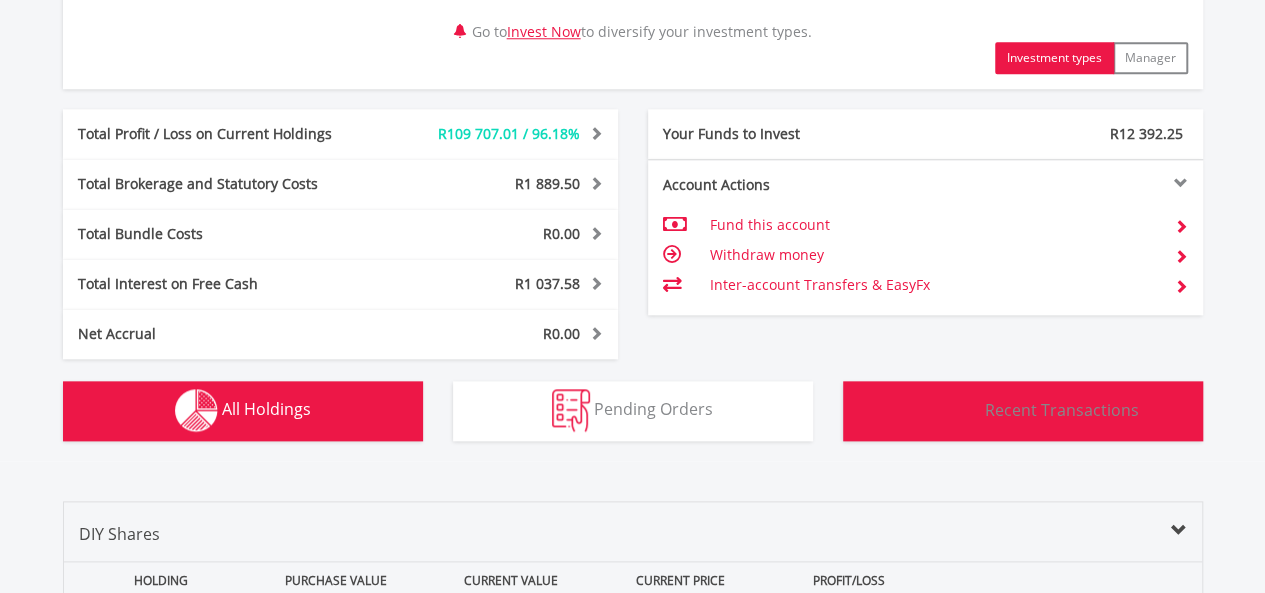 click on "Recent Transactions" at bounding box center [1062, 409] 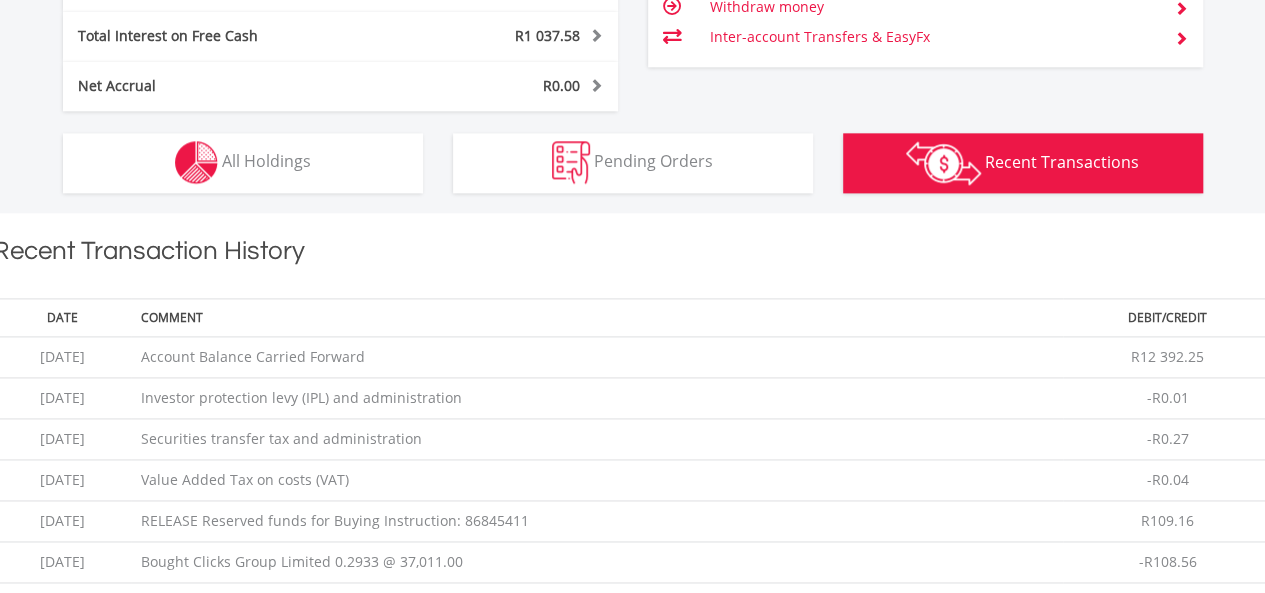 scroll, scrollTop: 1142, scrollLeft: 0, axis: vertical 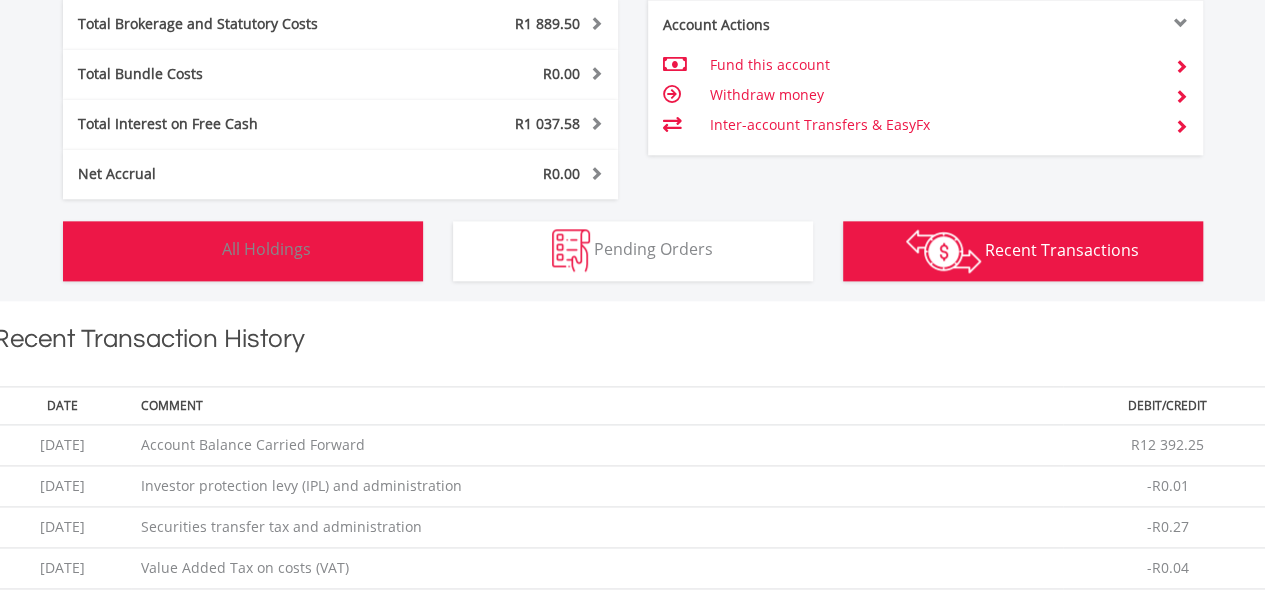 click on "Holdings
All Holdings" at bounding box center [243, 251] 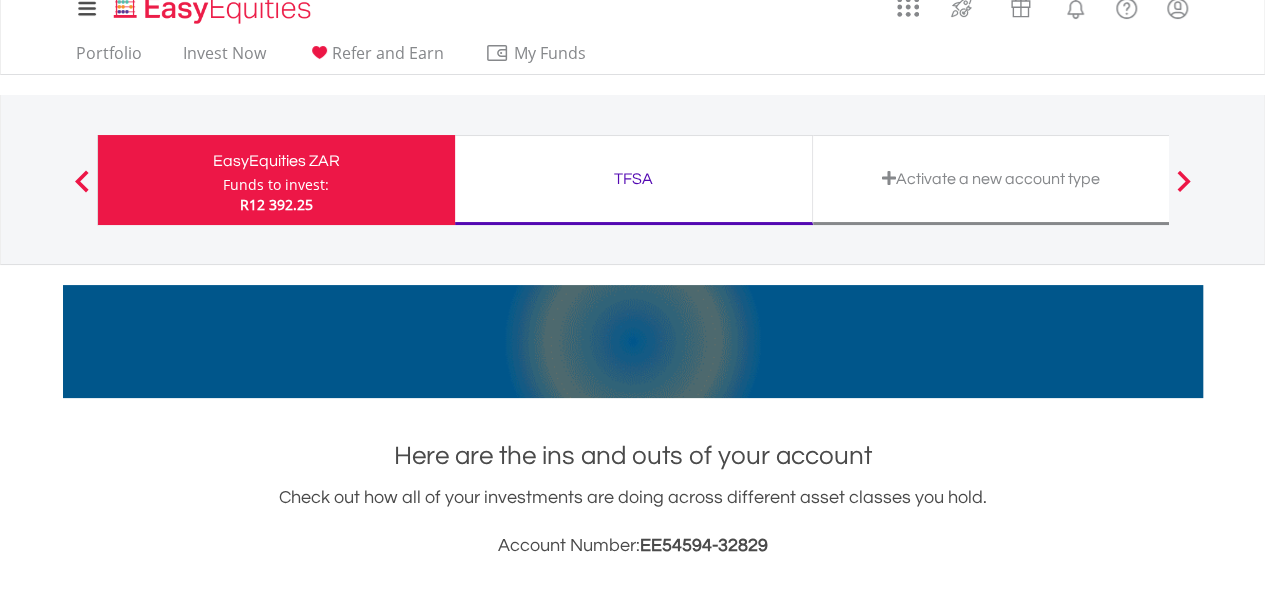 scroll, scrollTop: 0, scrollLeft: 0, axis: both 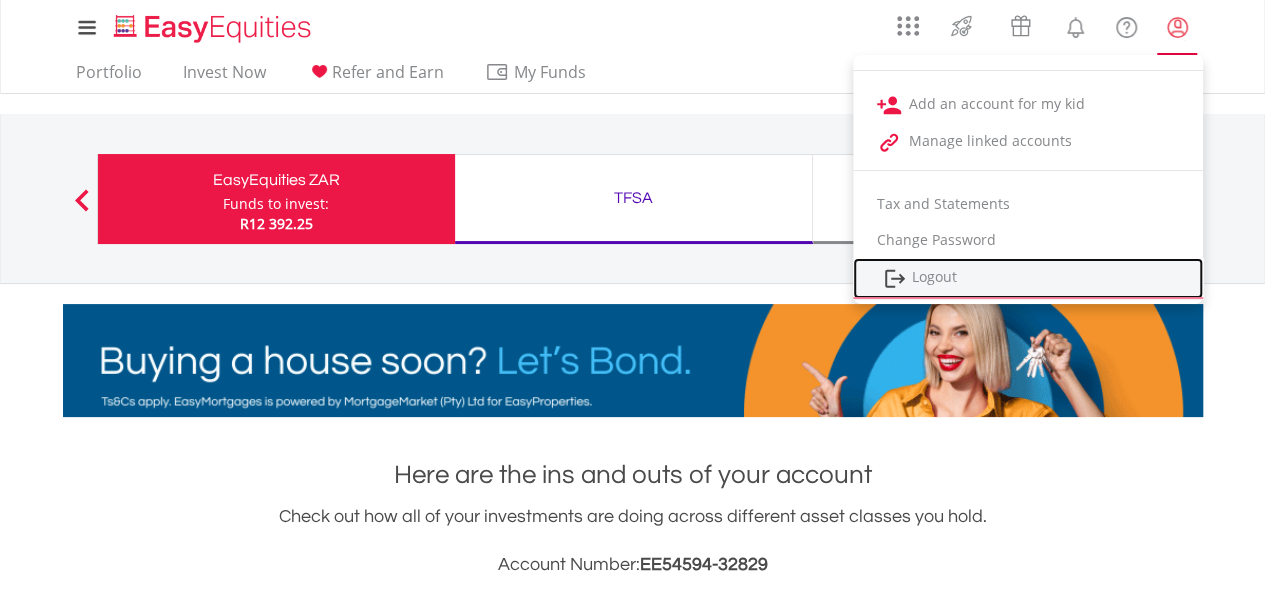 click on "Logout" at bounding box center [1028, 278] 